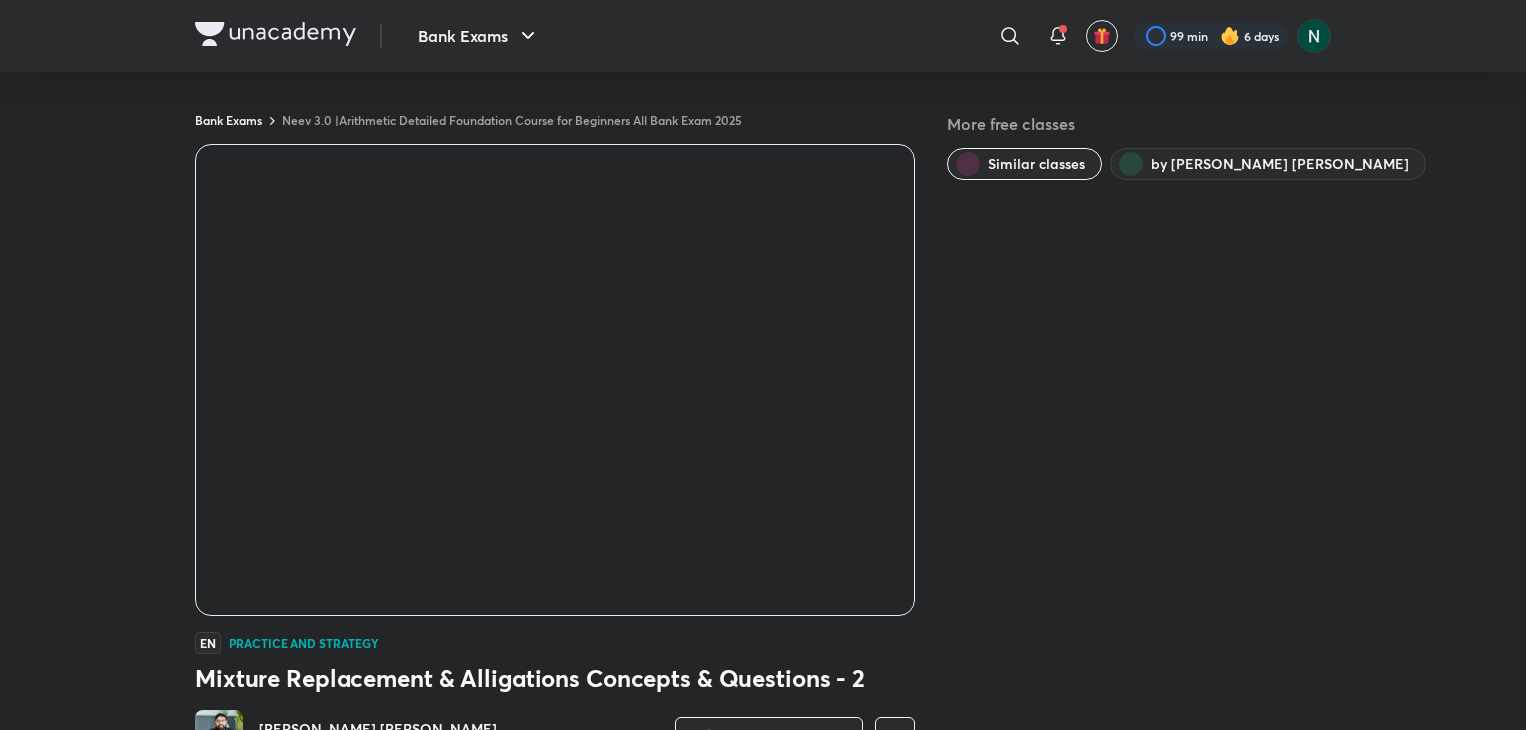 scroll, scrollTop: 1058, scrollLeft: 0, axis: vertical 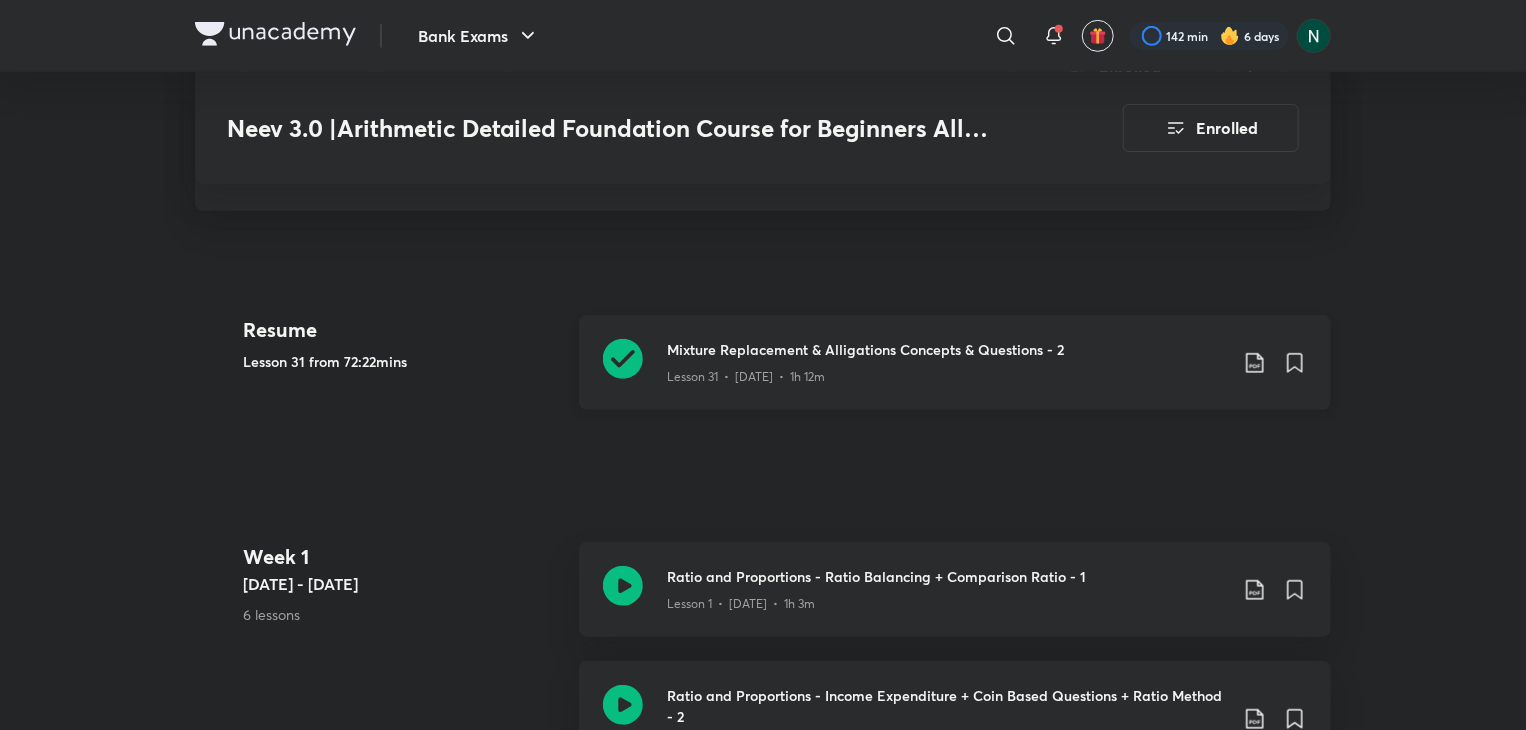 click 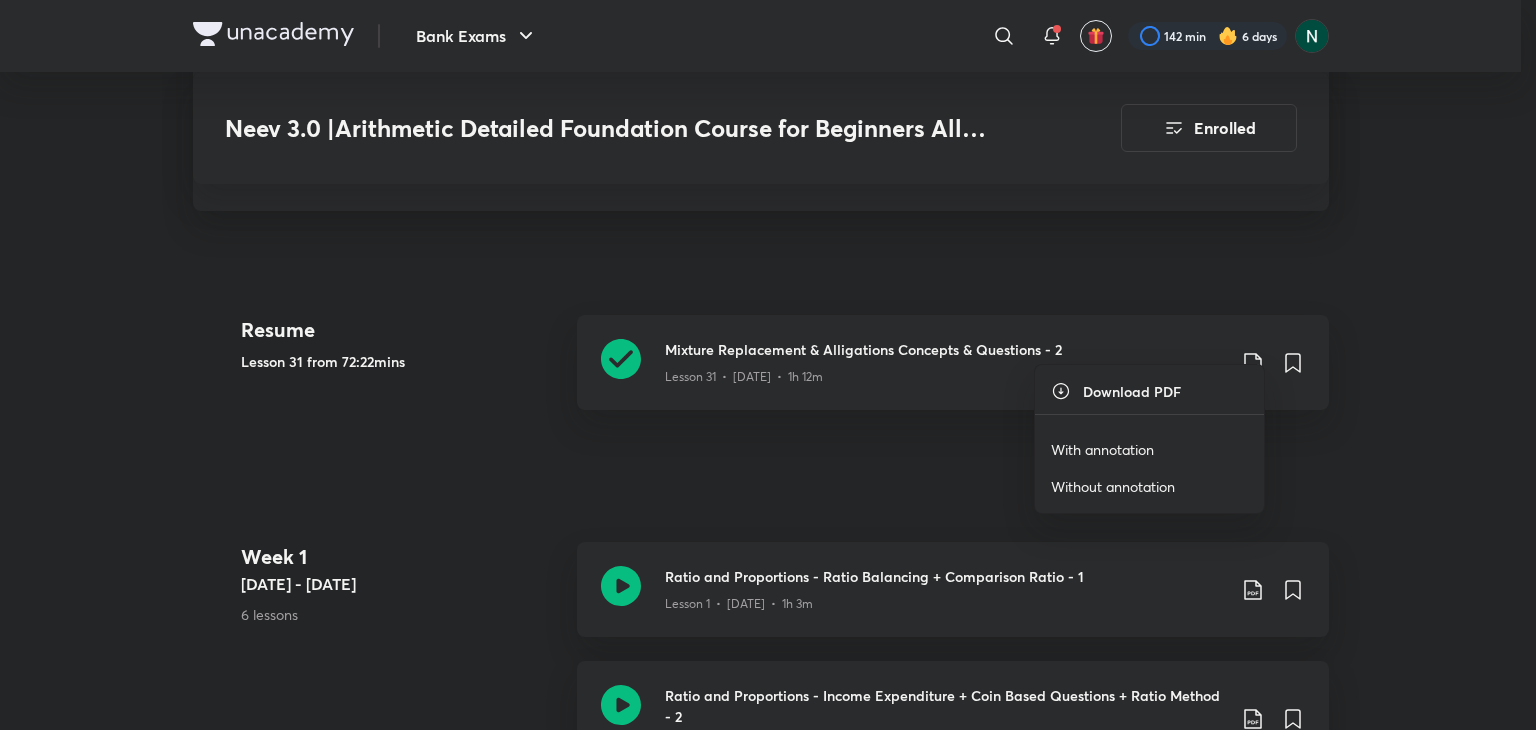 click on "With annotation" at bounding box center (1102, 449) 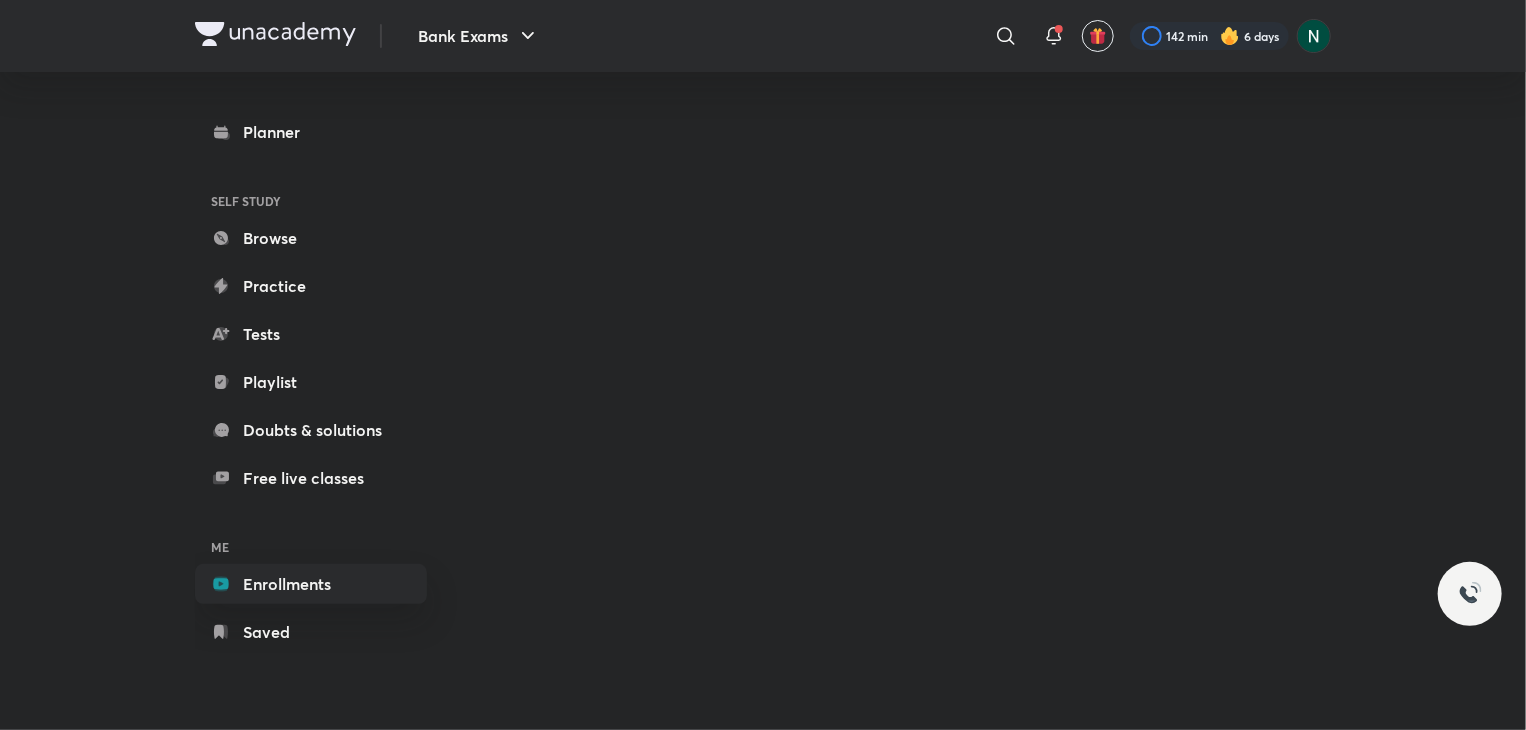 scroll, scrollTop: 0, scrollLeft: 0, axis: both 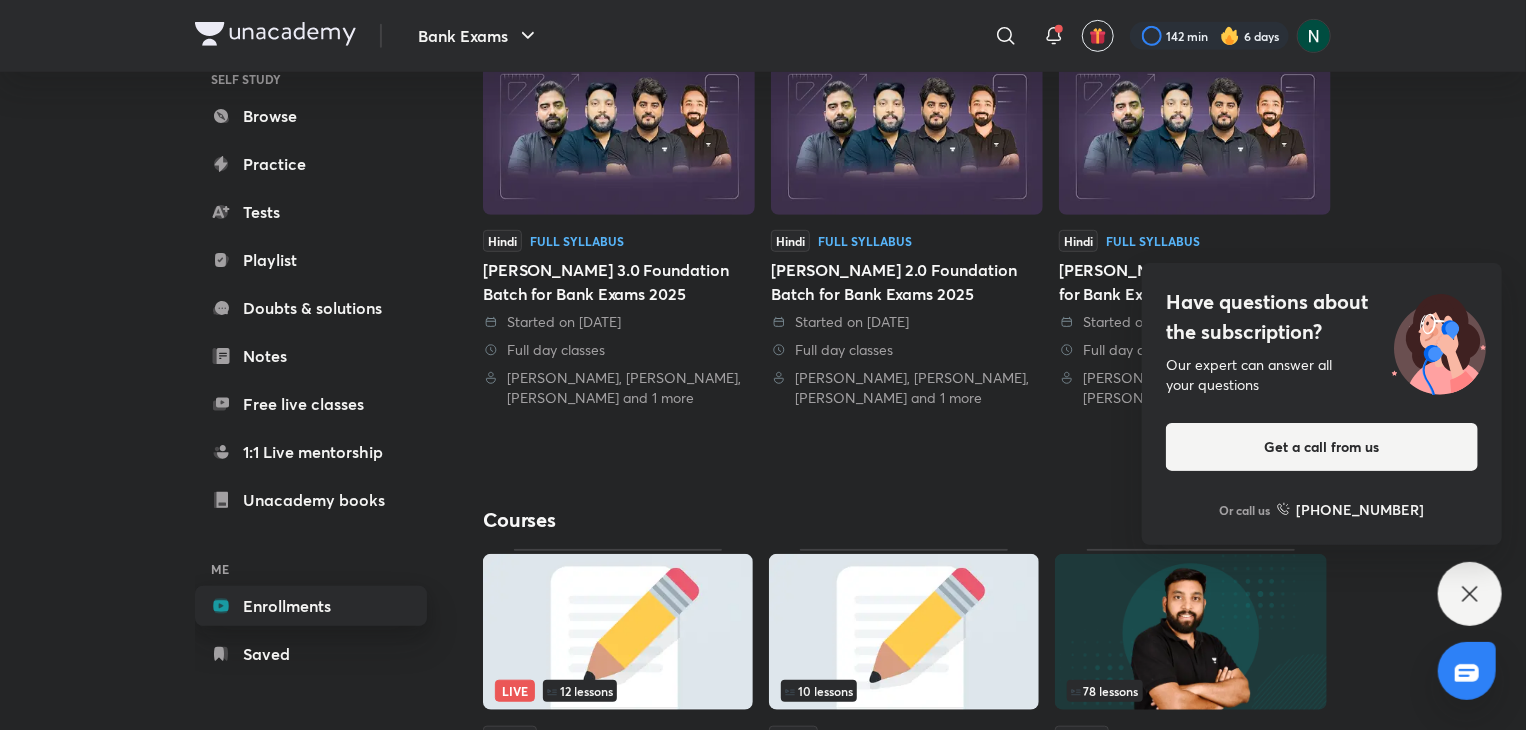 click on "Enrollments" at bounding box center [311, 606] 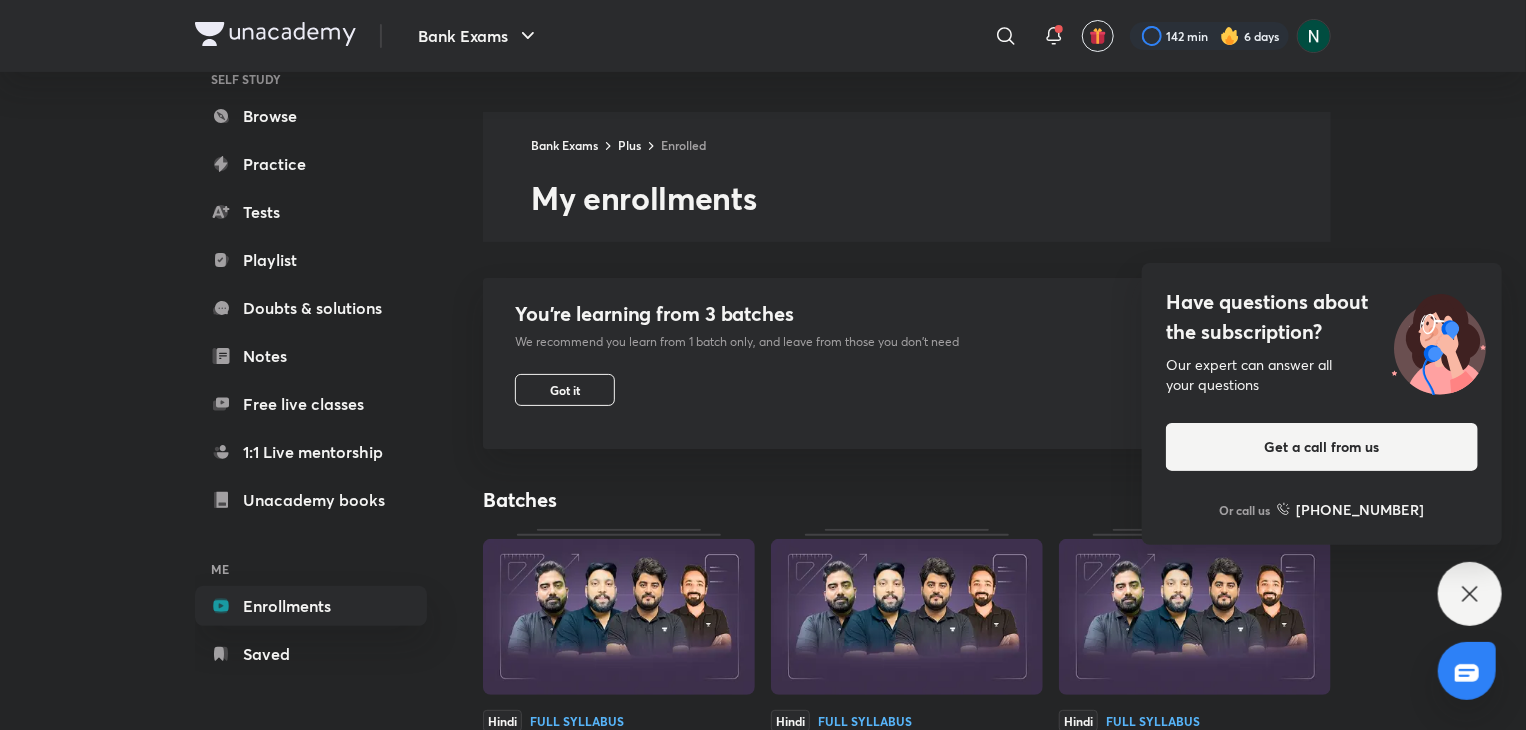click on "Have questions about the subscription?" at bounding box center [1322, 317] 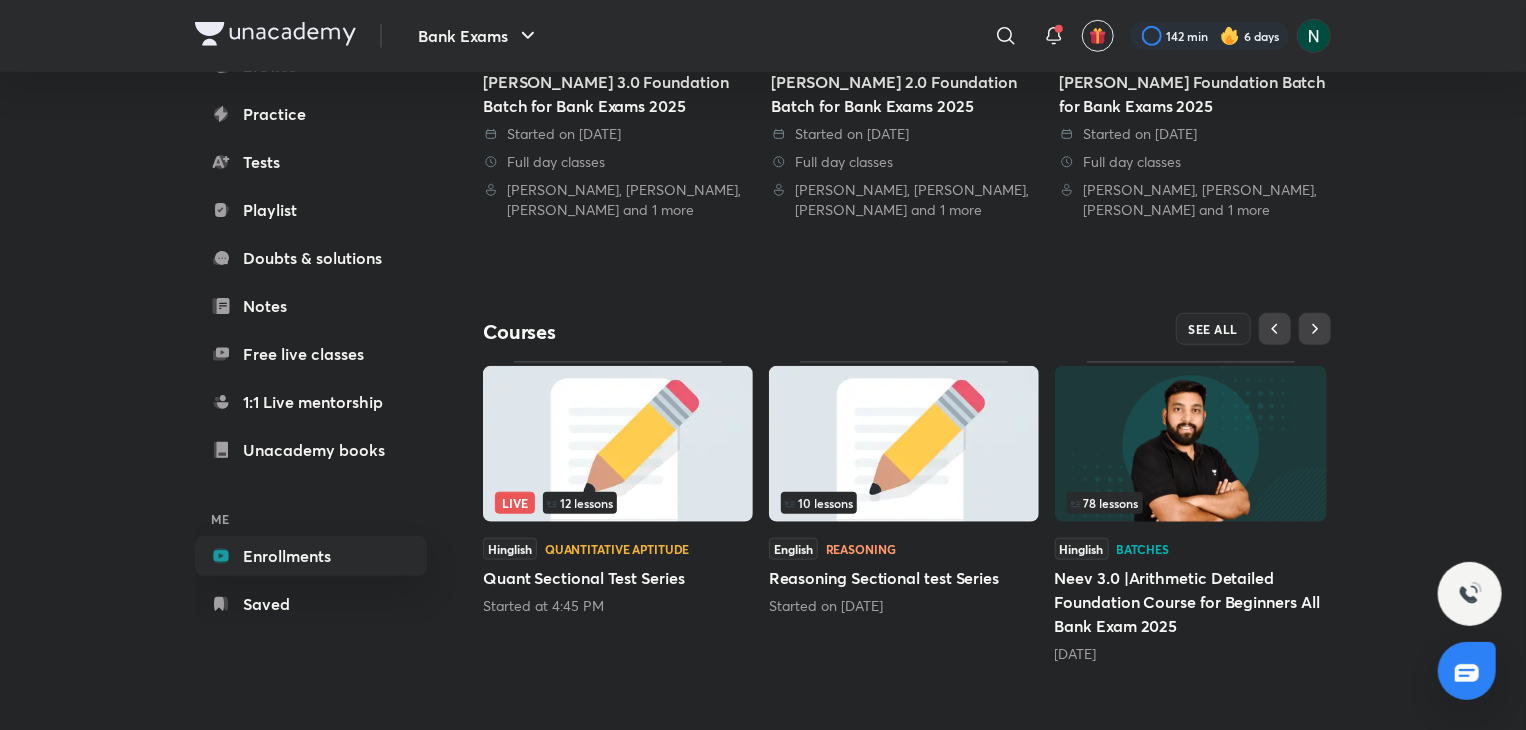 scroll, scrollTop: 668, scrollLeft: 0, axis: vertical 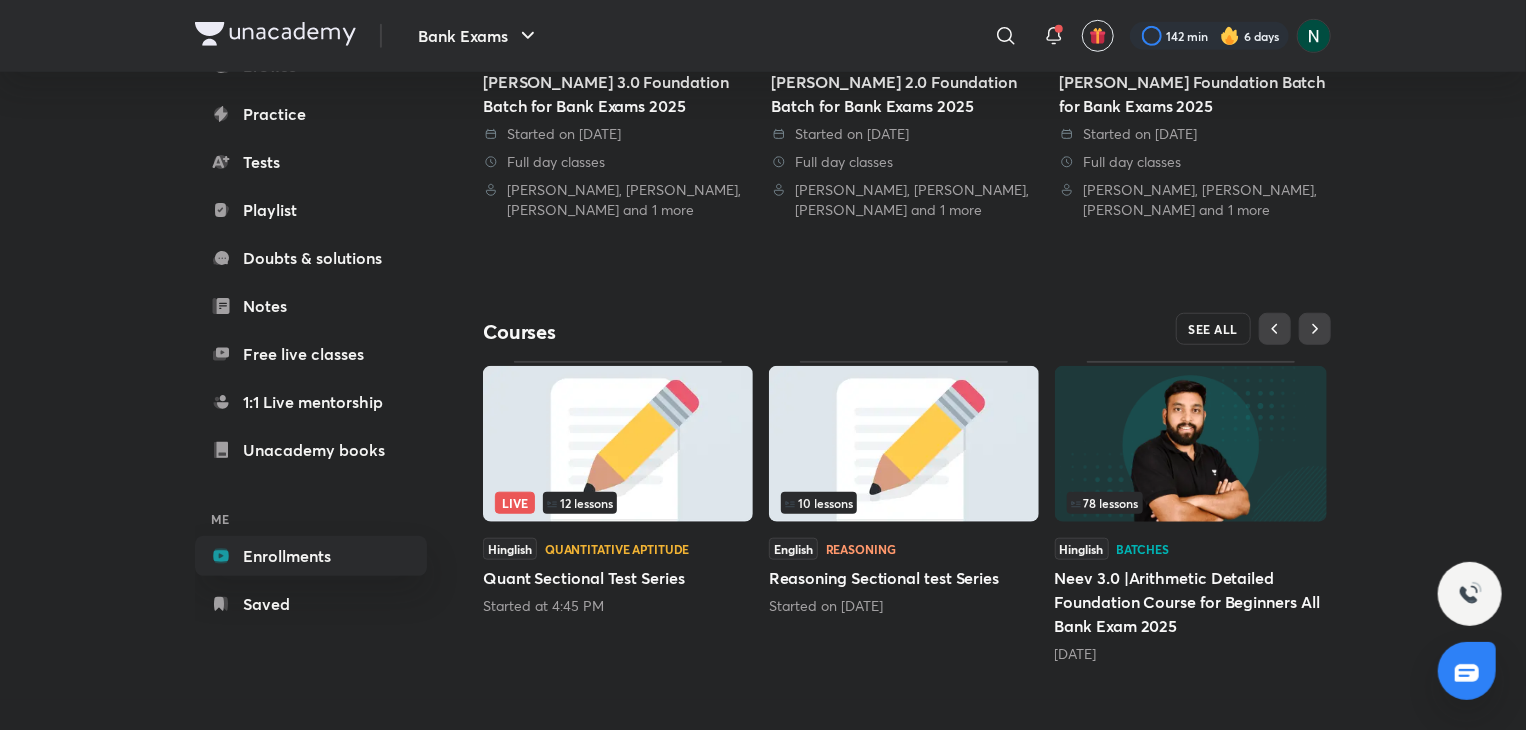 click on "SEE ALL" at bounding box center (1214, 329) 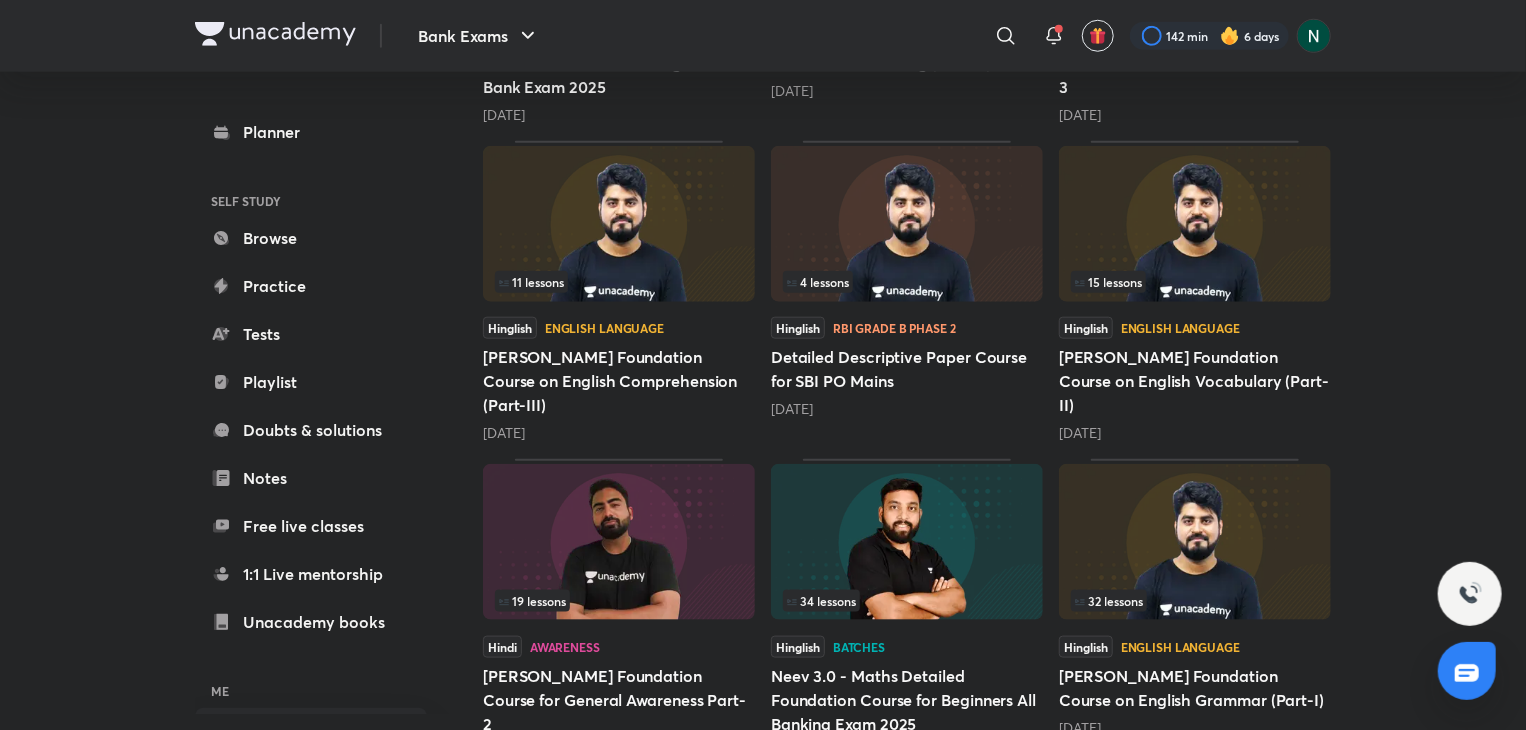scroll, scrollTop: 921, scrollLeft: 0, axis: vertical 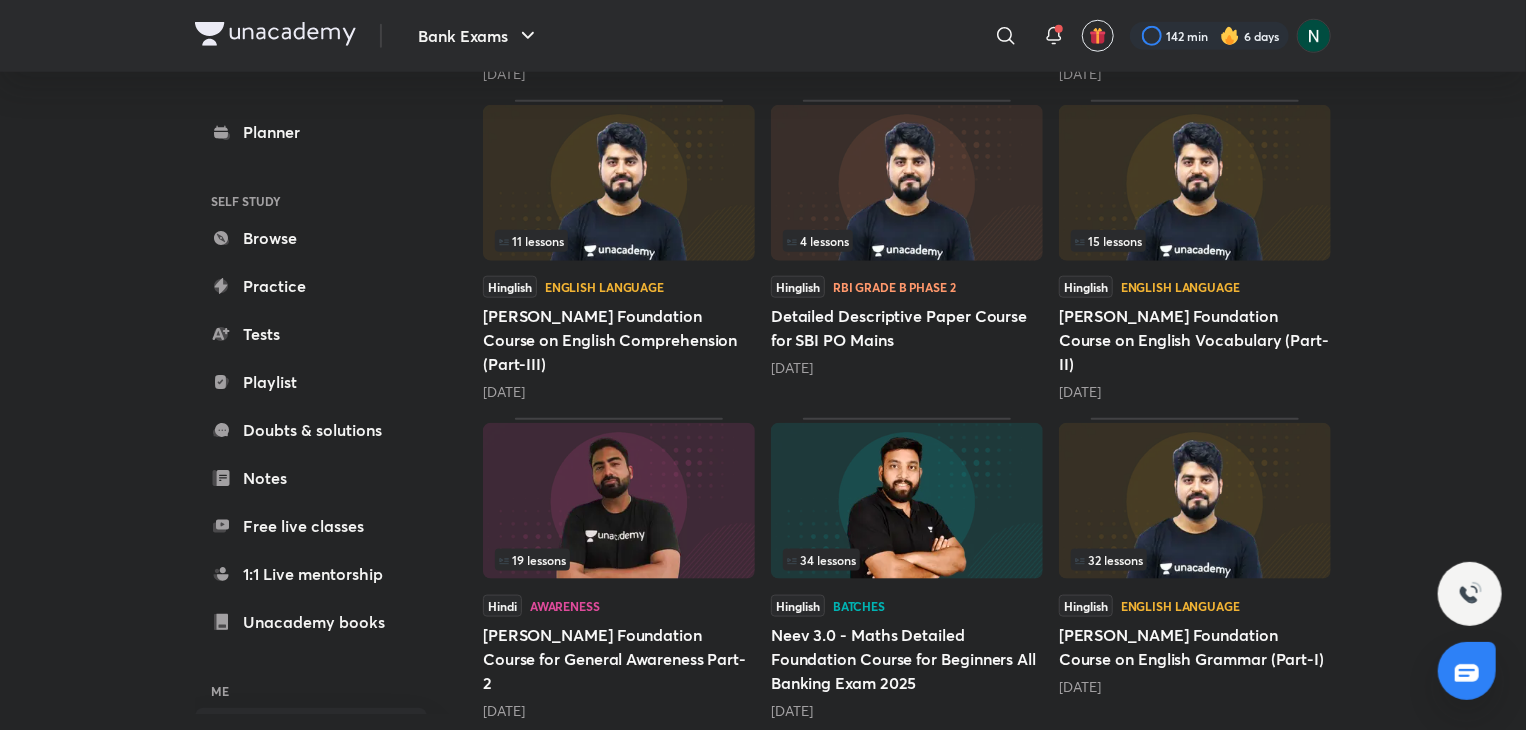 click at bounding box center [1195, 501] 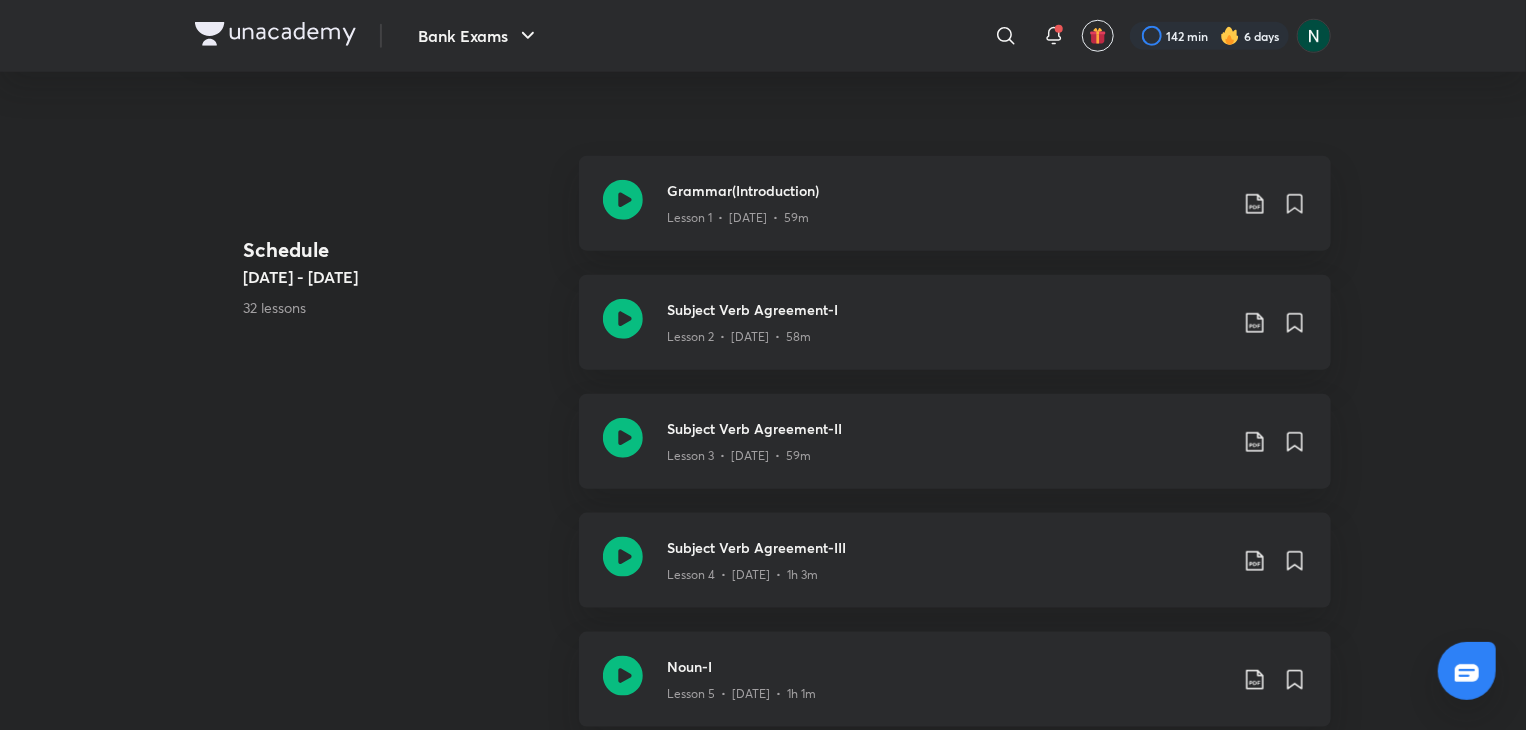 scroll, scrollTop: 0, scrollLeft: 0, axis: both 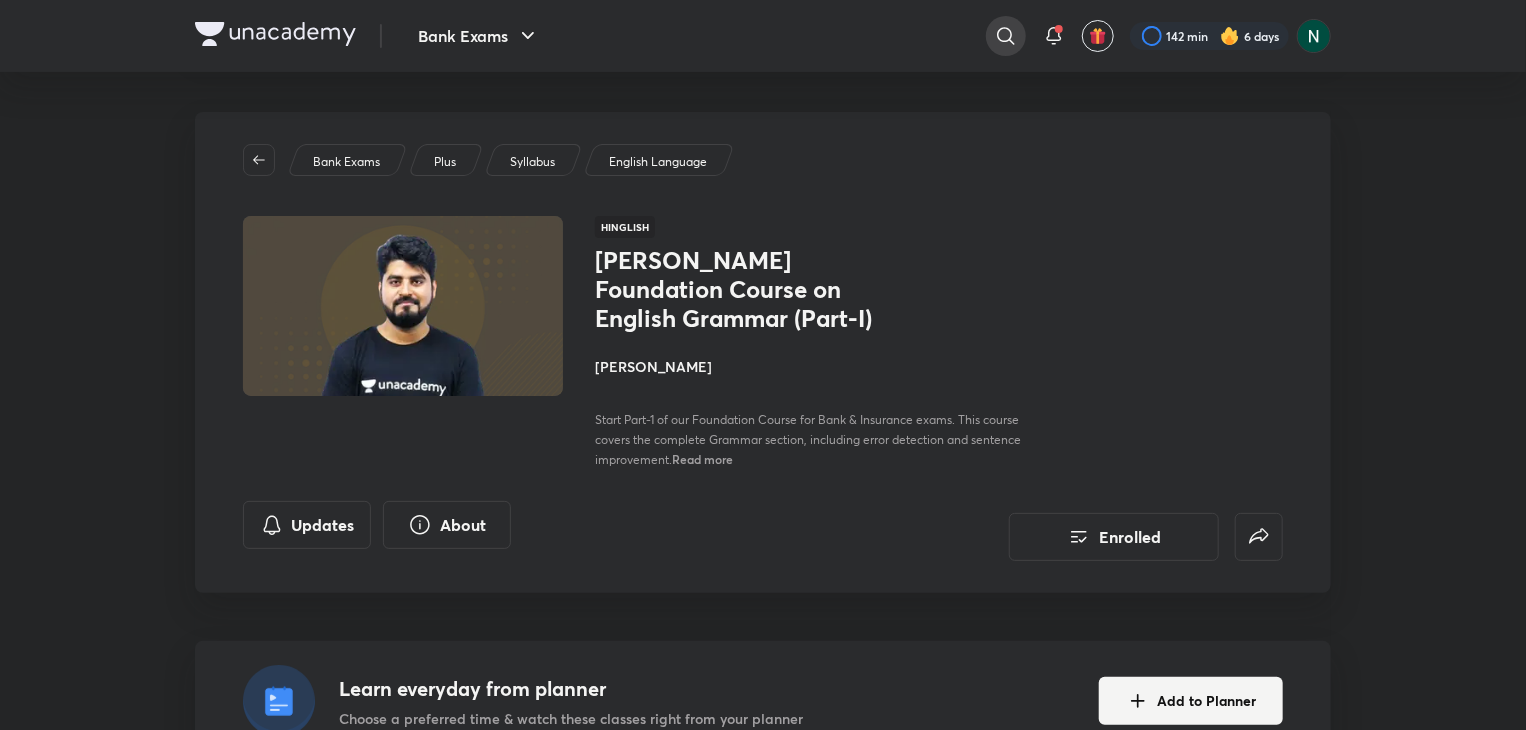 click 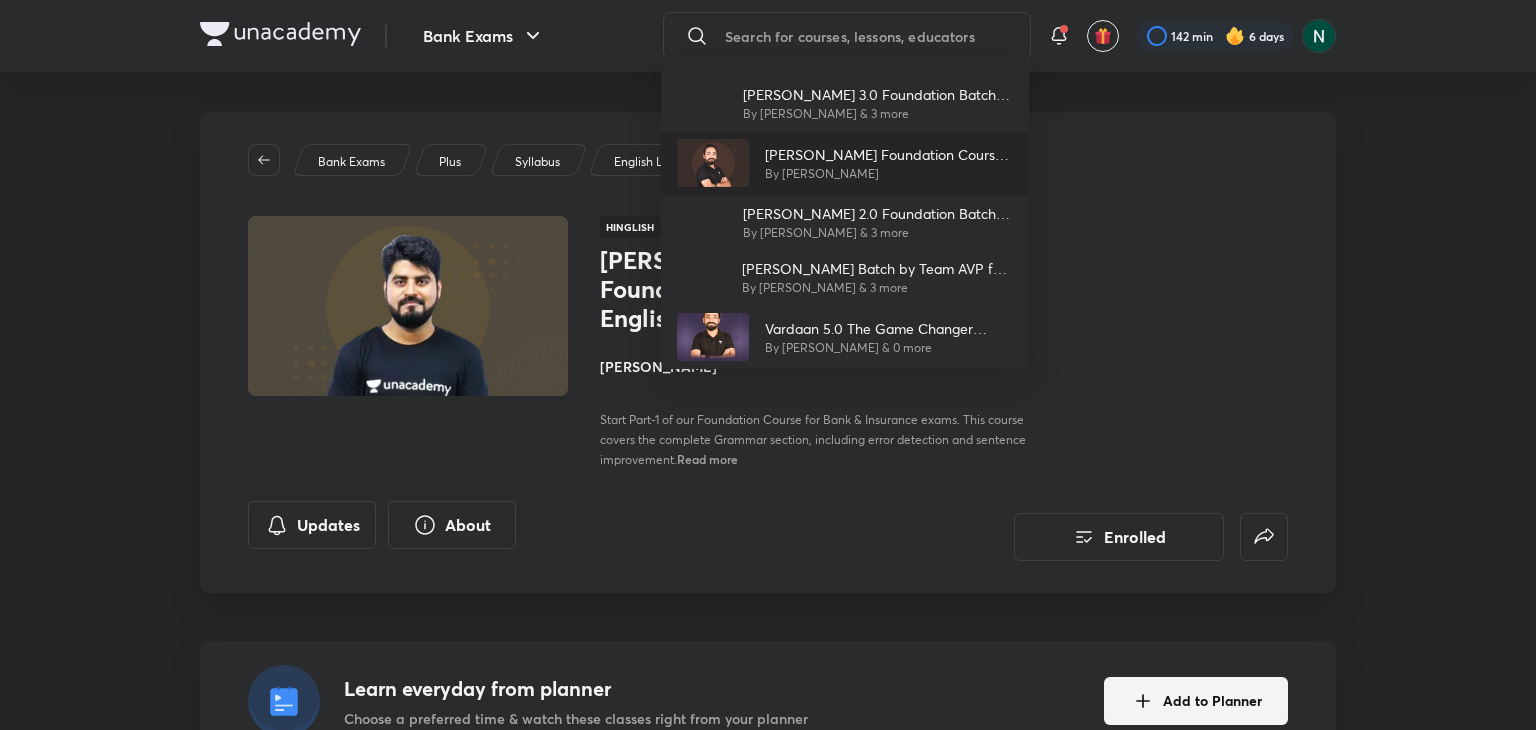 click on "[PERSON_NAME] Foundation Course on Reasoning (Part-I)" at bounding box center (889, 154) 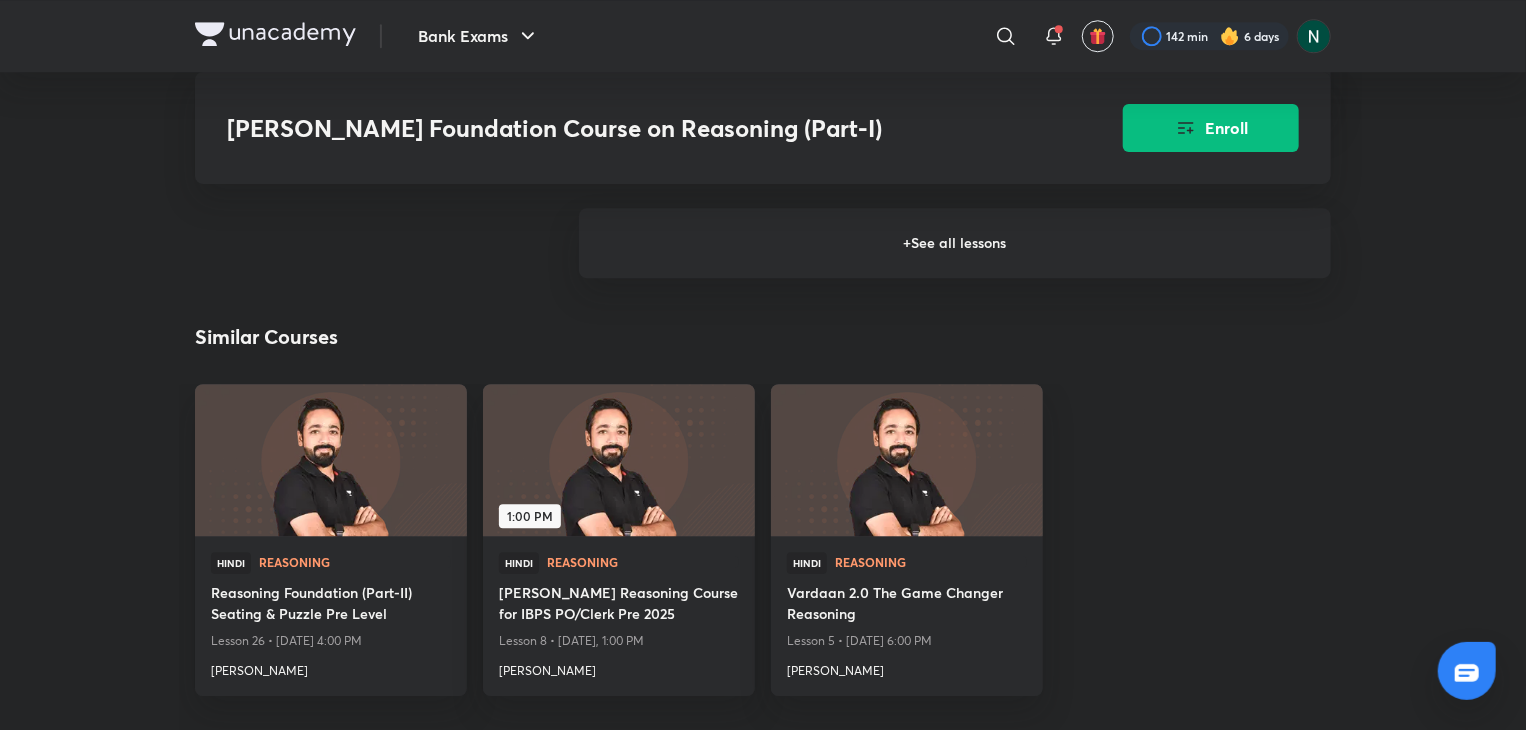 scroll, scrollTop: 2720, scrollLeft: 0, axis: vertical 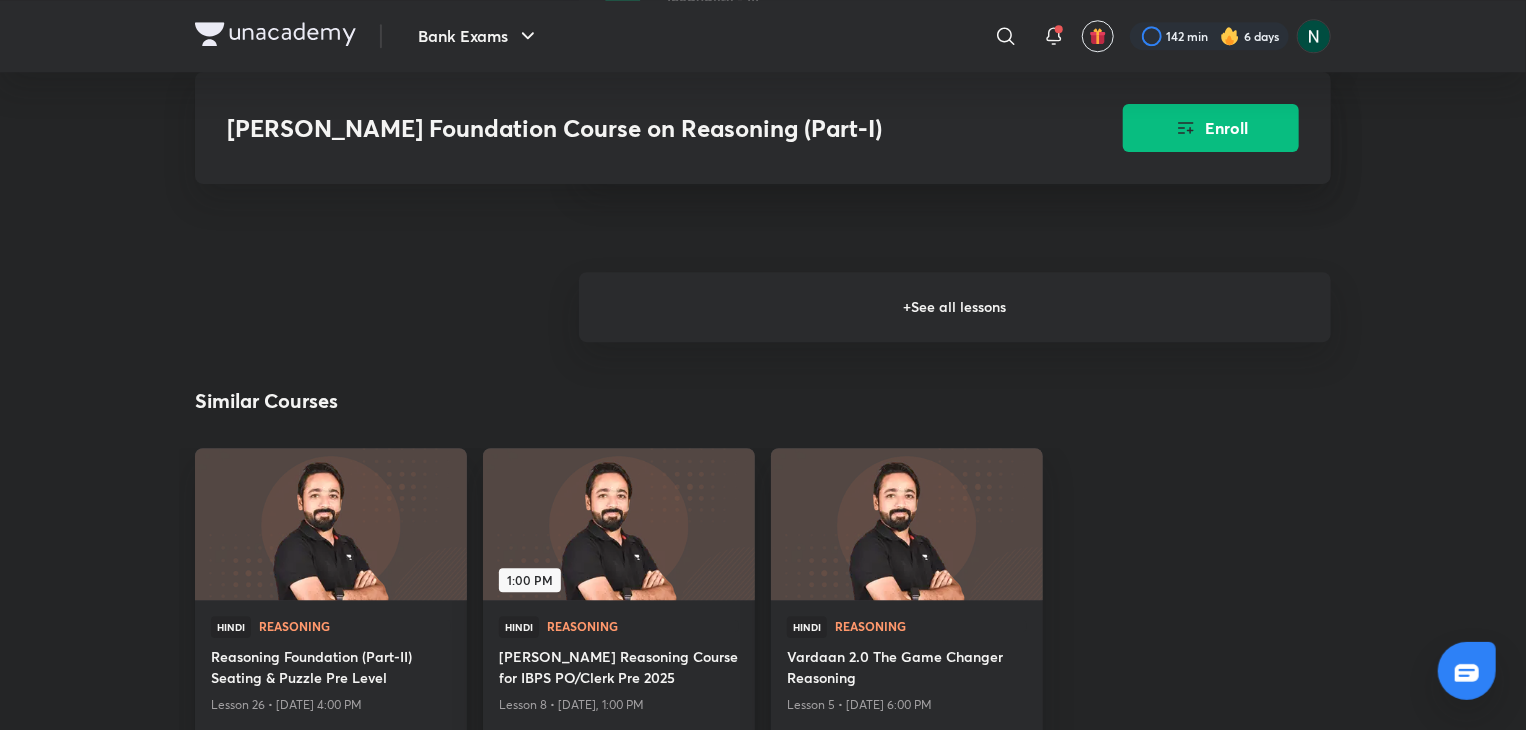 click on "+  See all lessons" at bounding box center (955, 307) 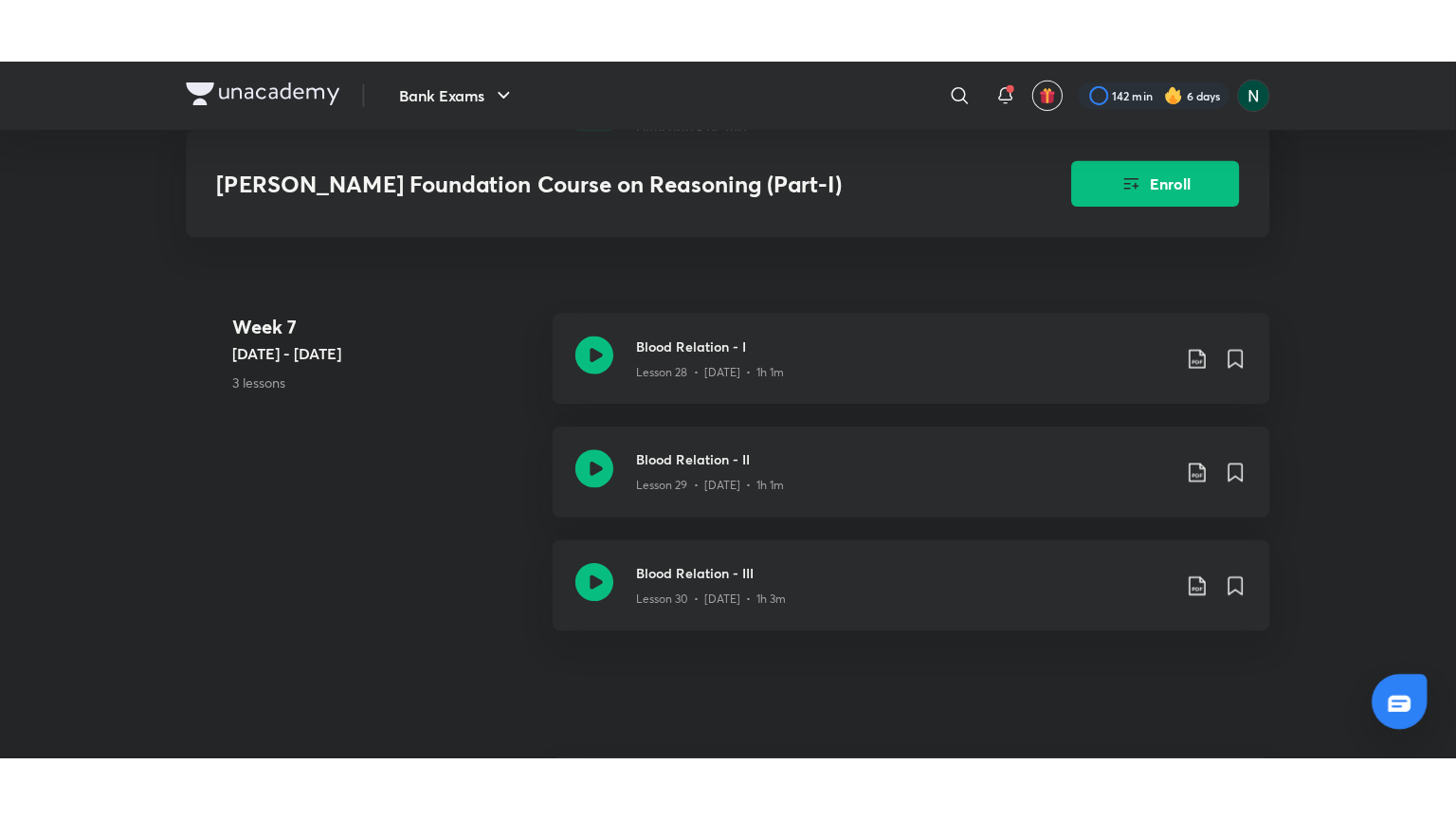 scroll, scrollTop: 4626, scrollLeft: 0, axis: vertical 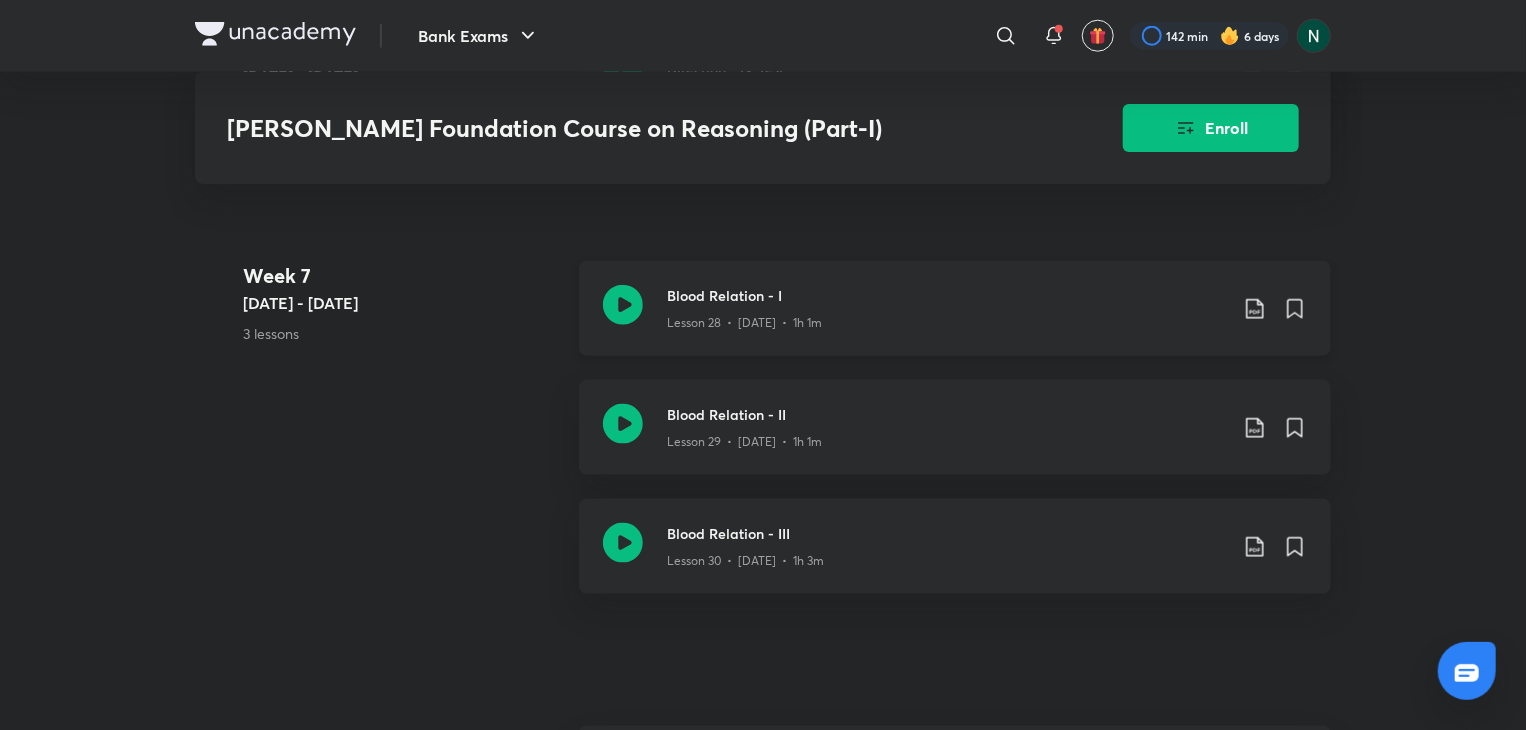click 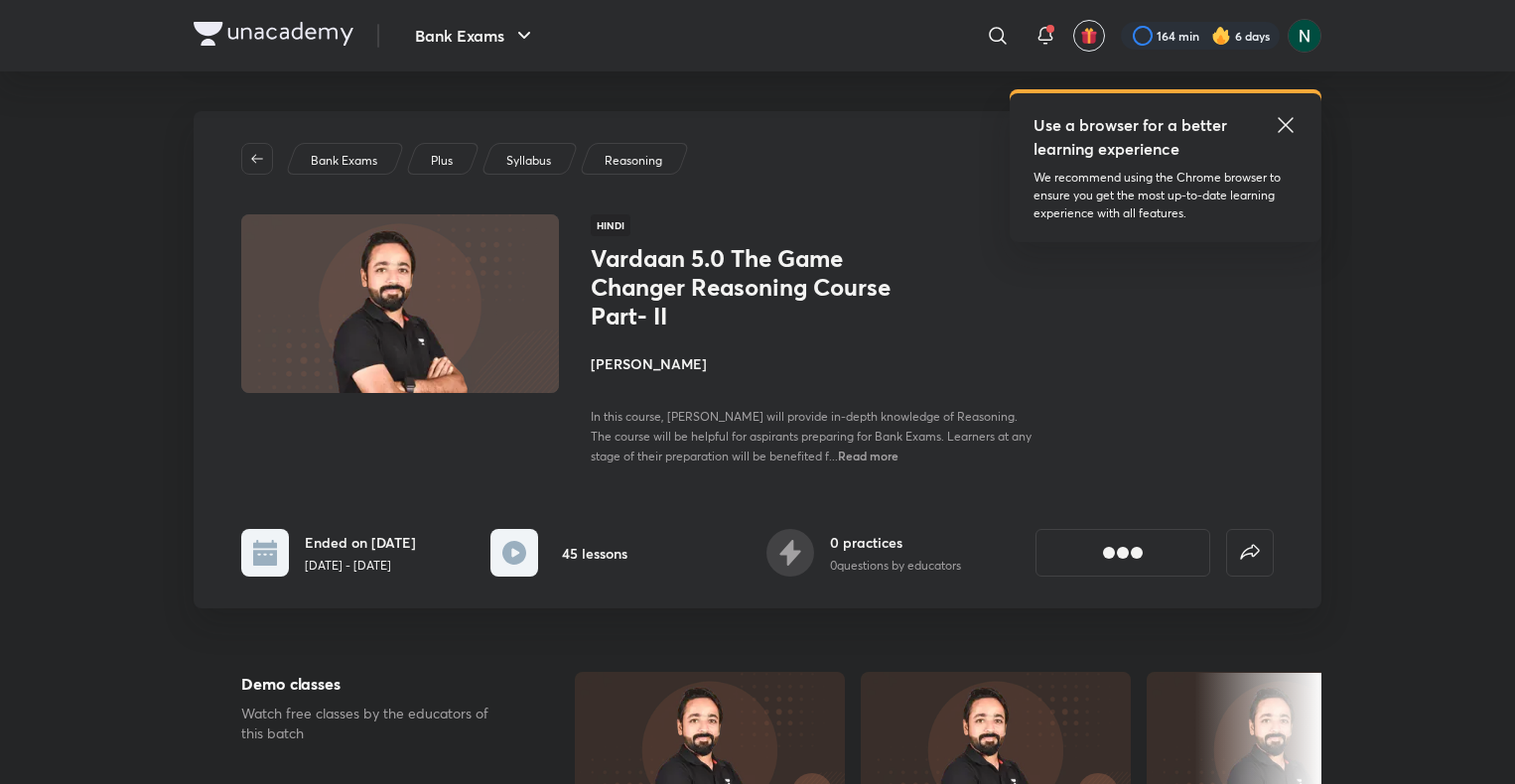 scroll, scrollTop: 0, scrollLeft: 0, axis: both 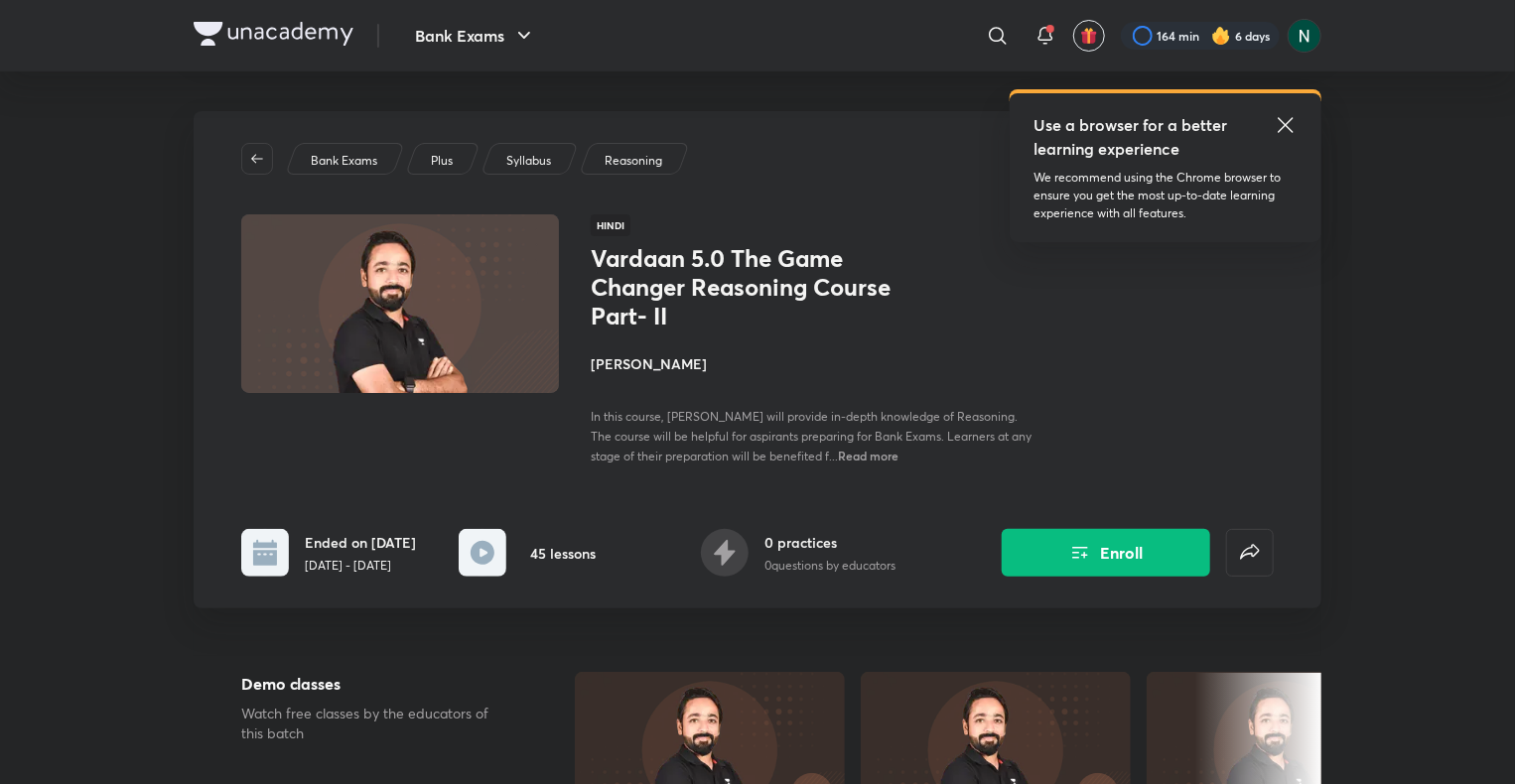 click on "Vardaan 5.0 The Game Changer Reasoning Course Part- II" at bounding box center (753, 287) 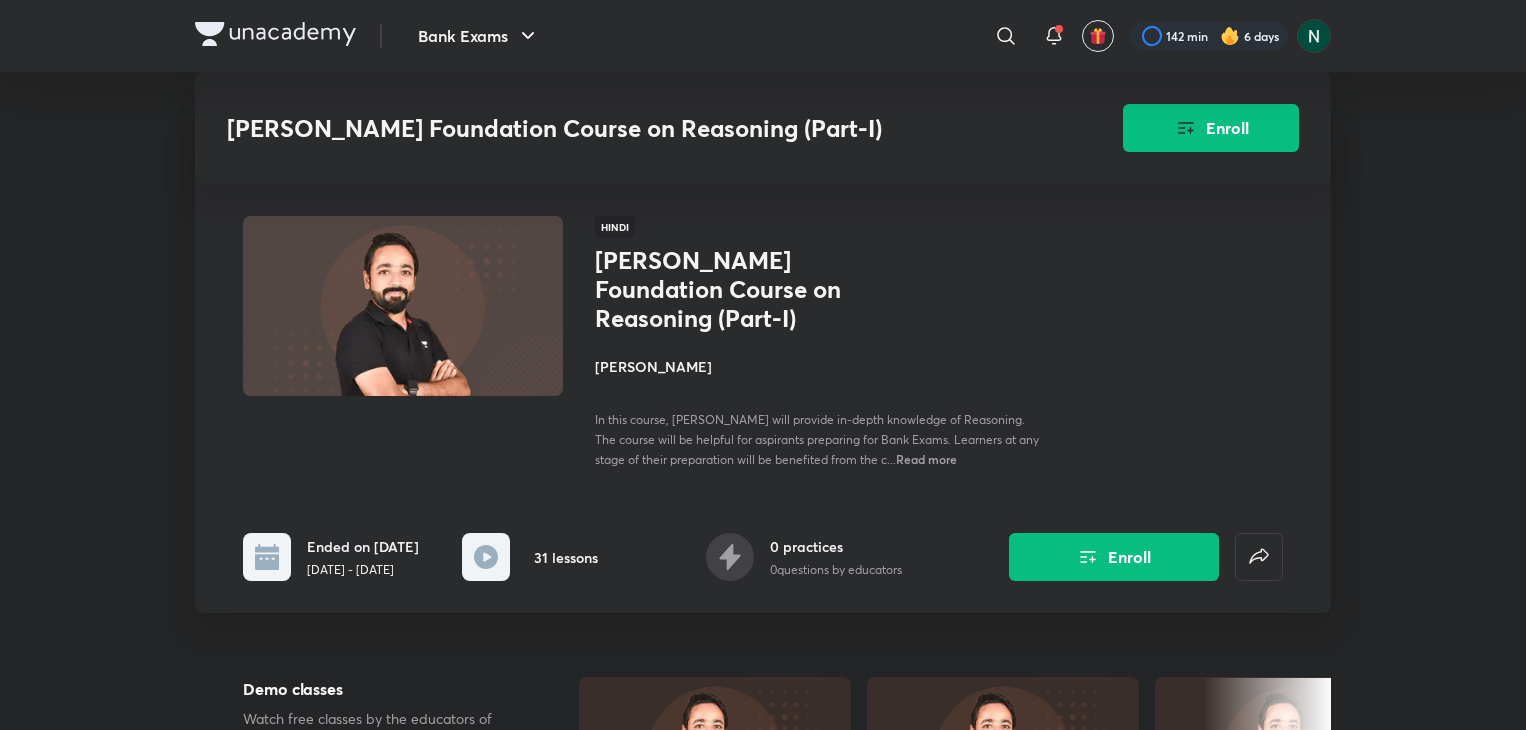 scroll, scrollTop: 4880, scrollLeft: 0, axis: vertical 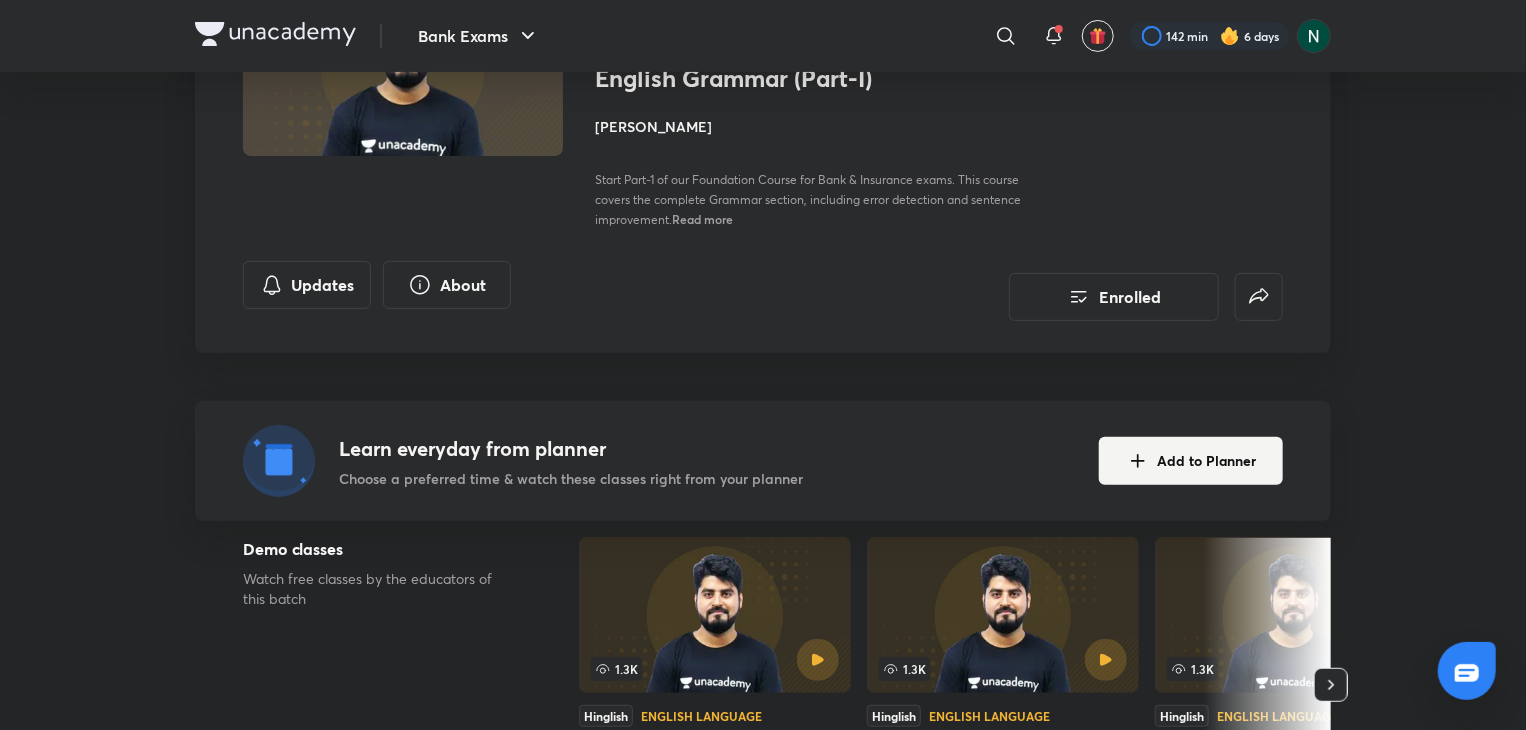 click on "Read more" at bounding box center [702, 219] 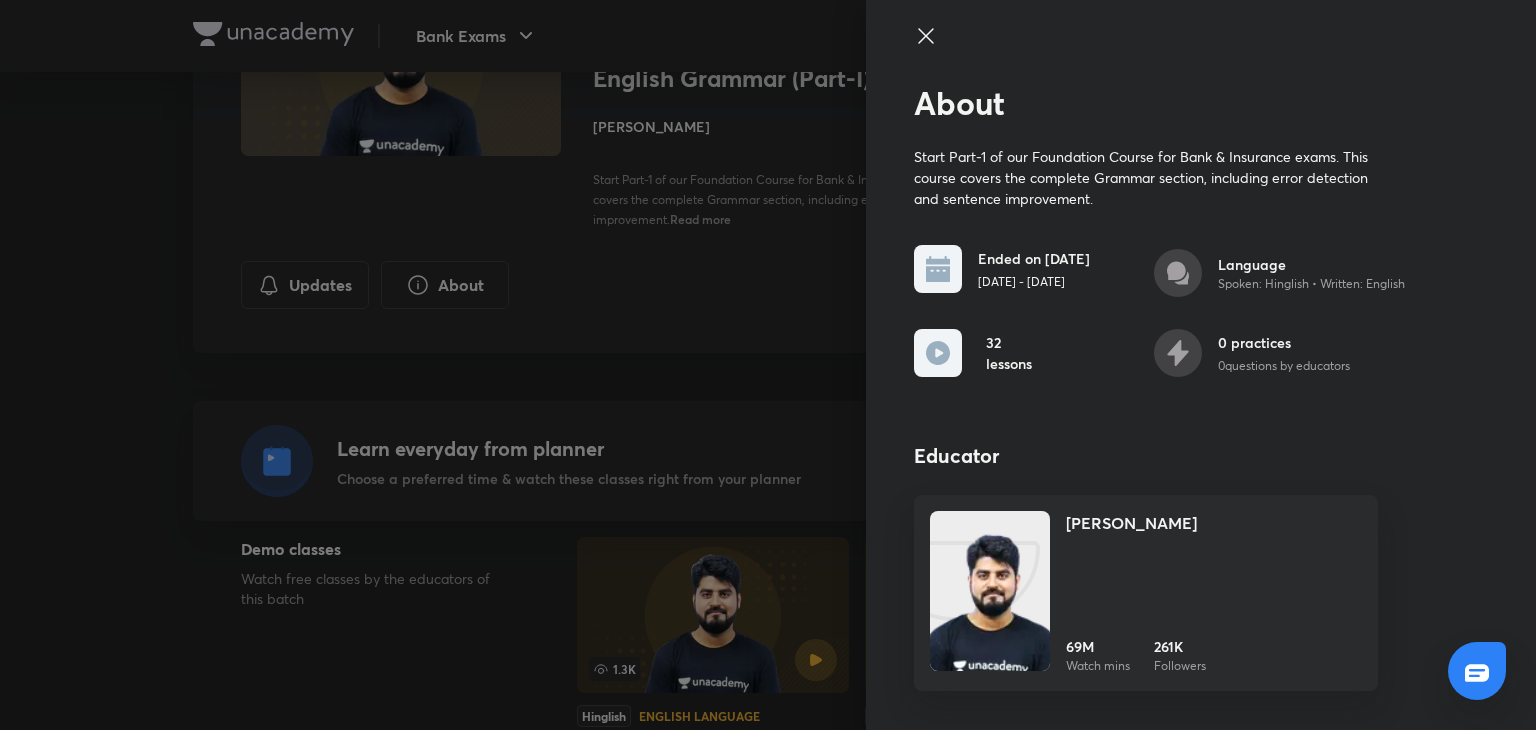 click at bounding box center [768, 365] 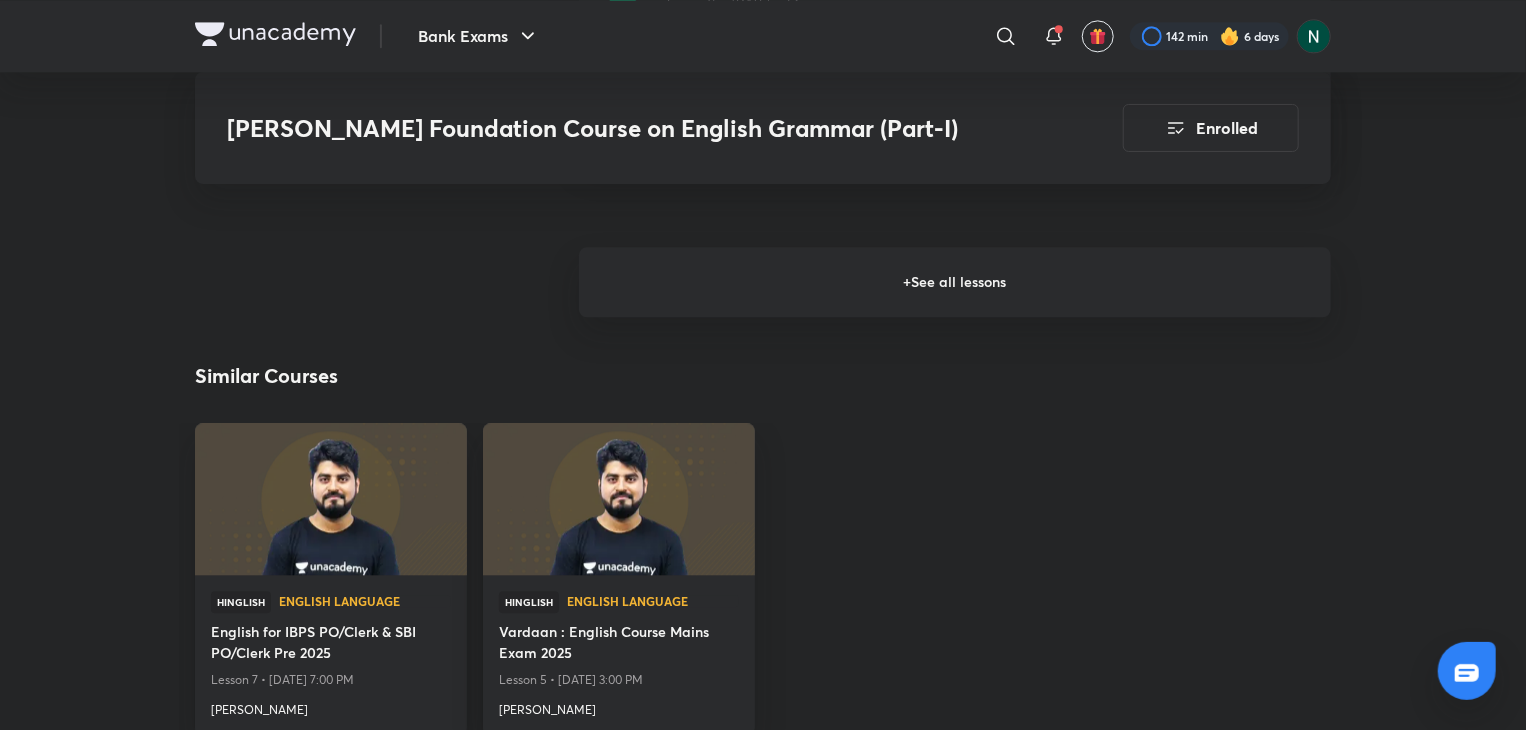 scroll, scrollTop: 2440, scrollLeft: 0, axis: vertical 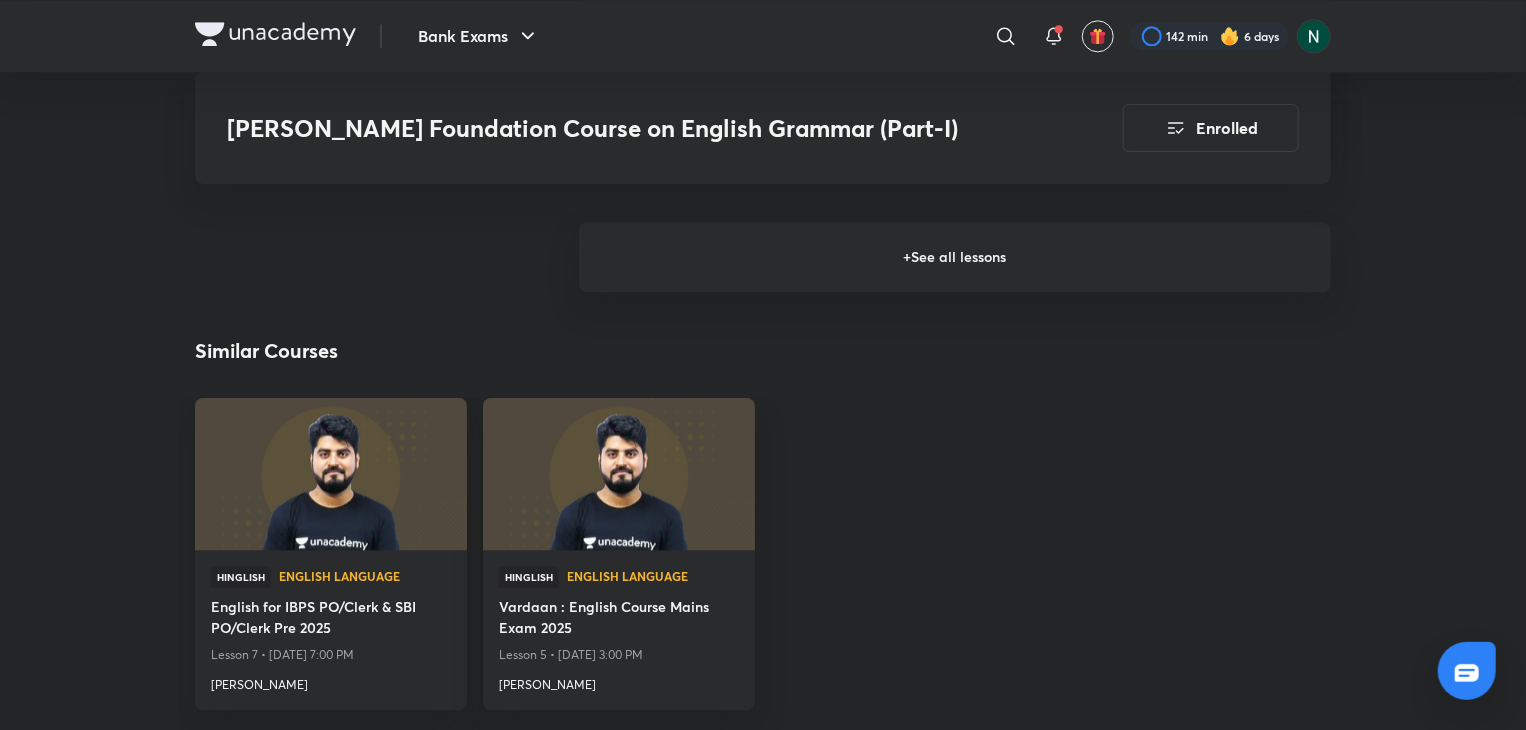 click on "+  See all lessons" at bounding box center (955, 257) 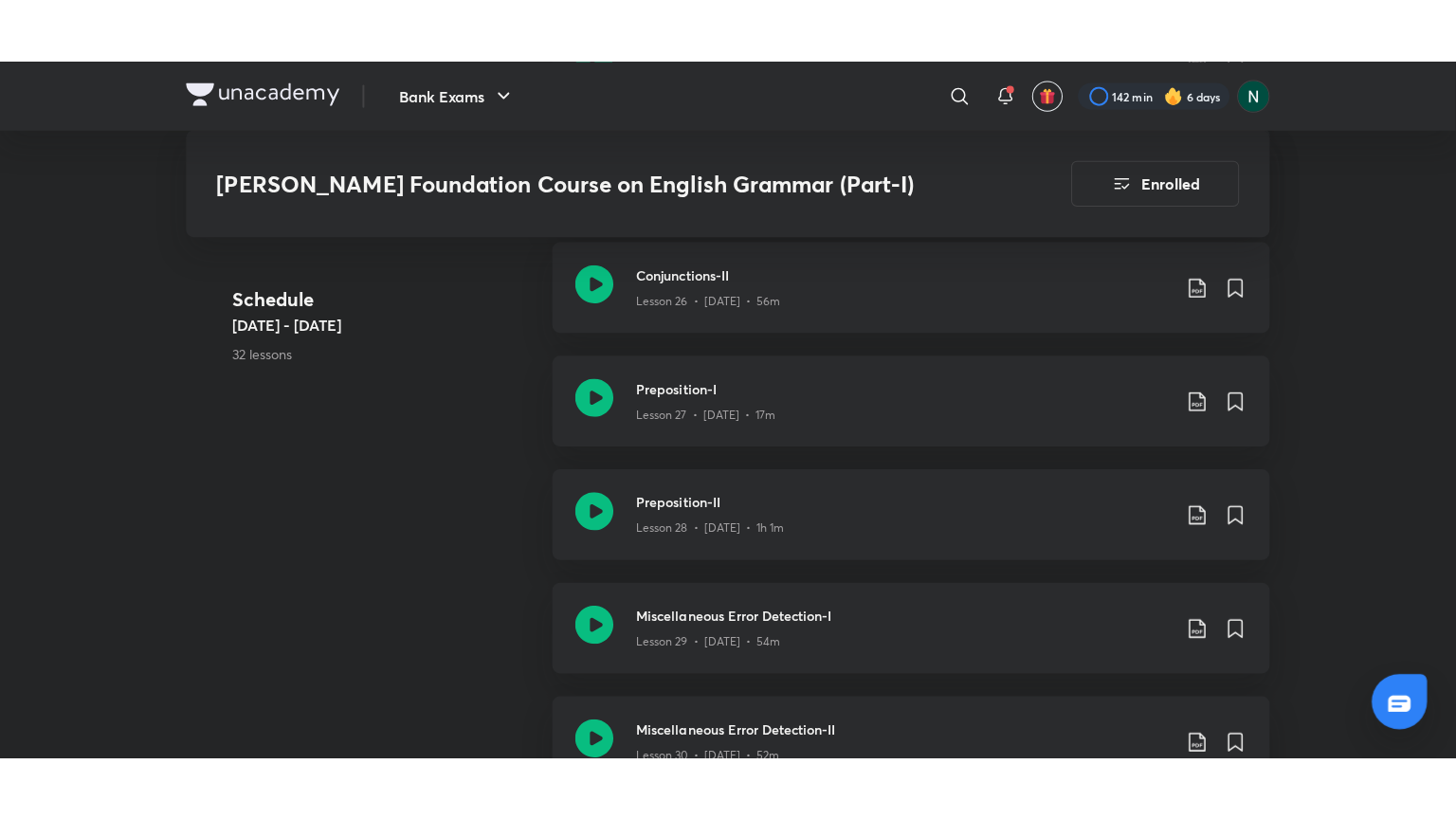 scroll, scrollTop: 4095, scrollLeft: 0, axis: vertical 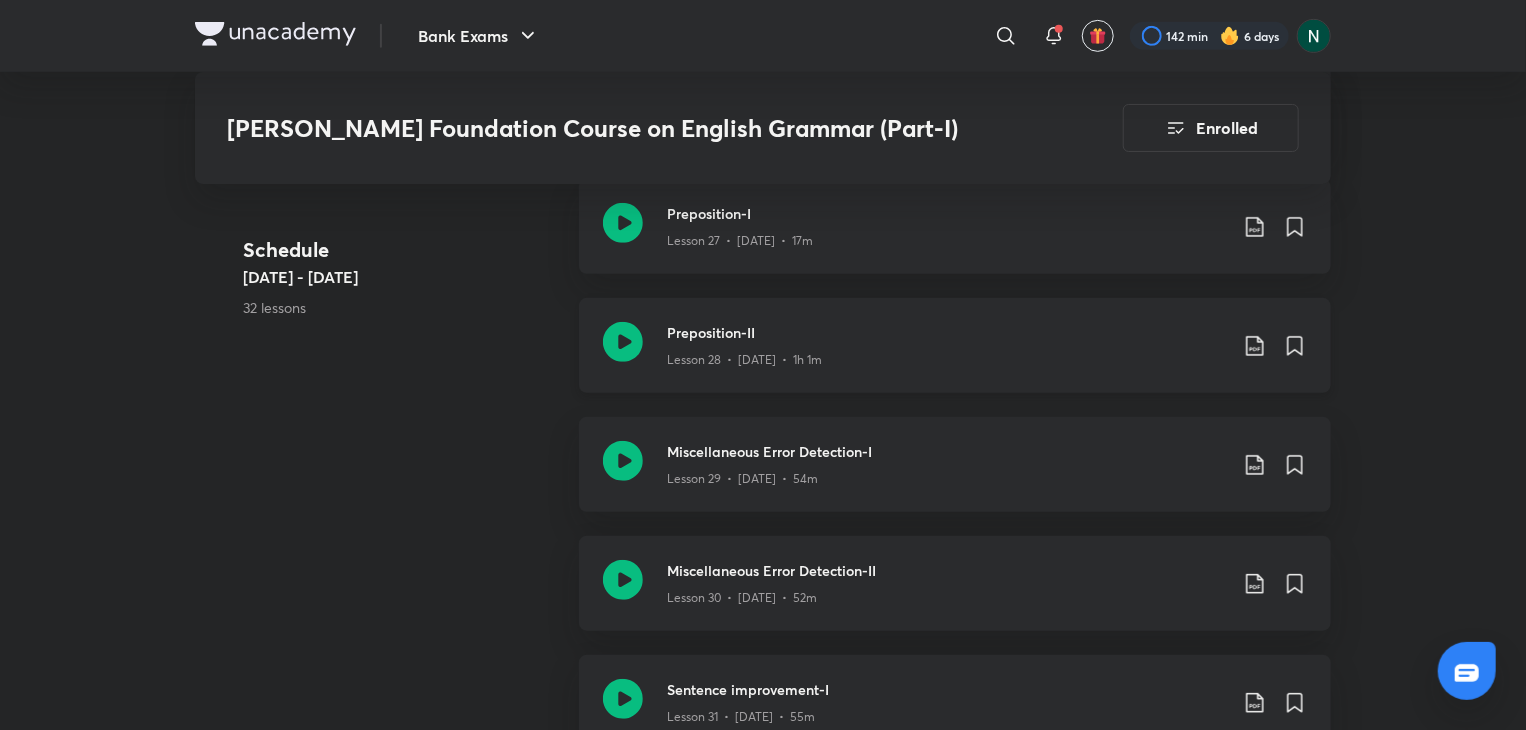 click 